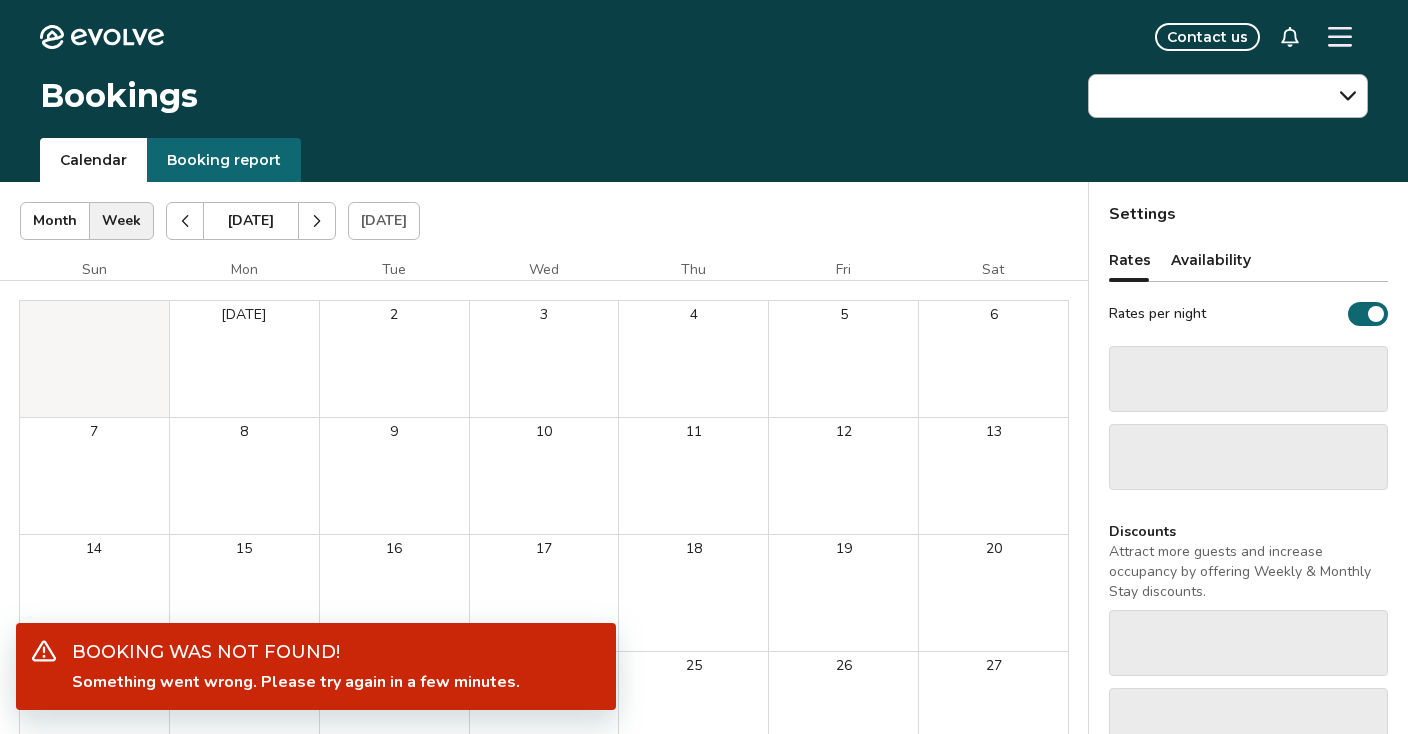 scroll, scrollTop: 0, scrollLeft: 0, axis: both 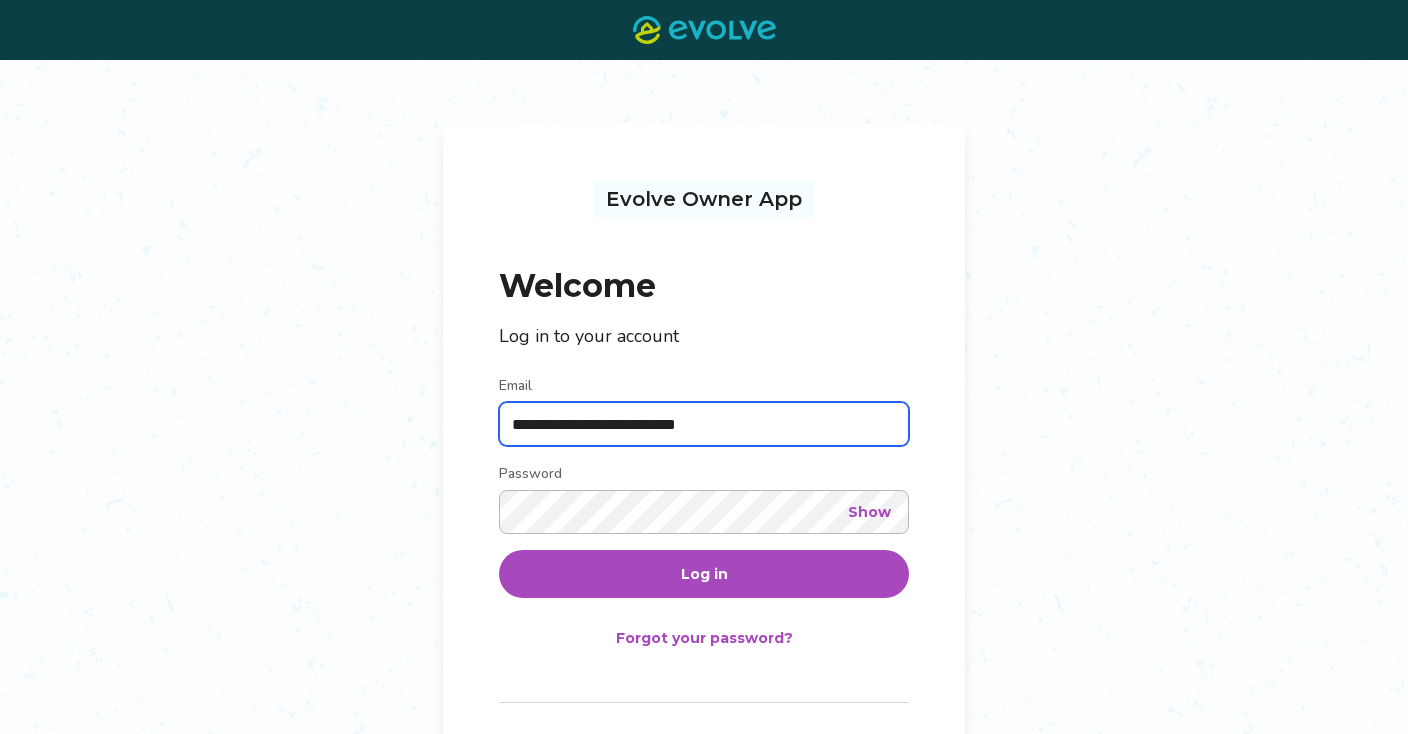 type on "**********" 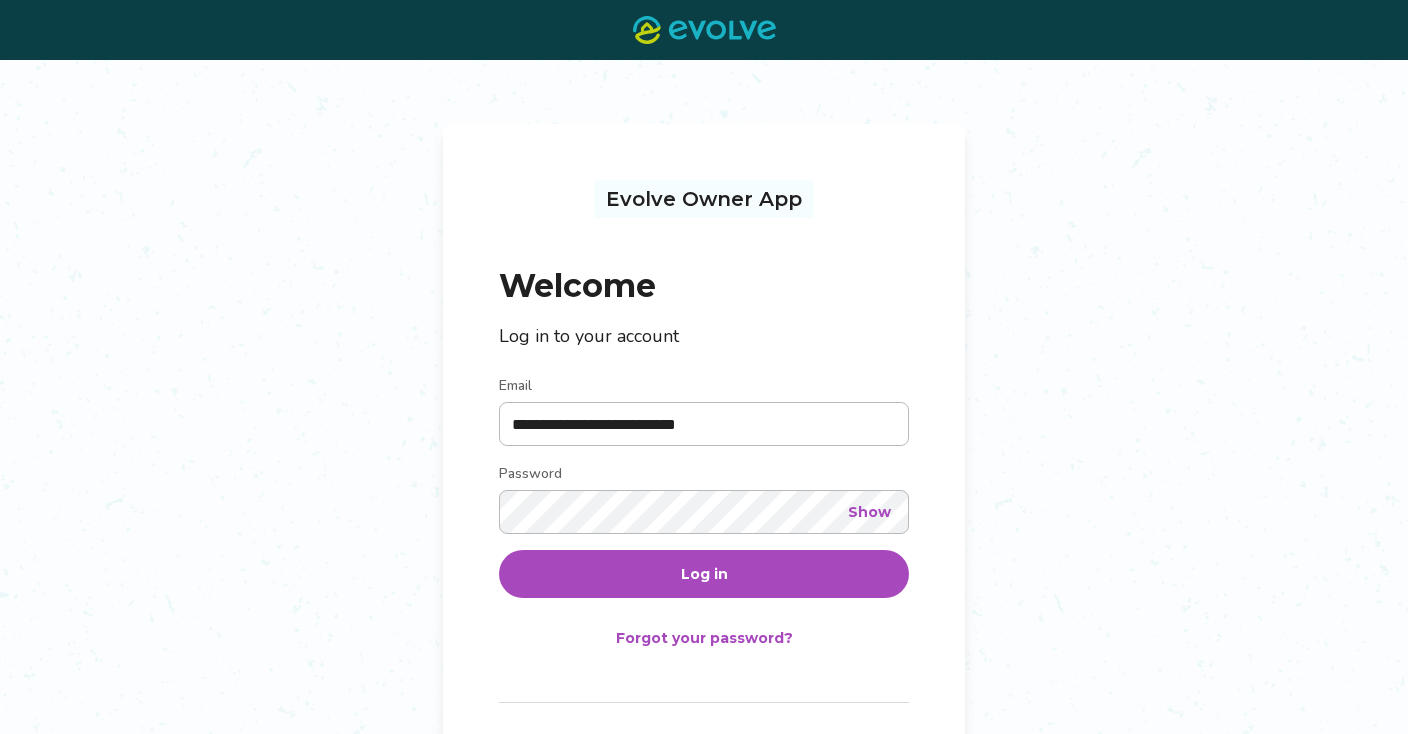 scroll, scrollTop: 0, scrollLeft: 0, axis: both 